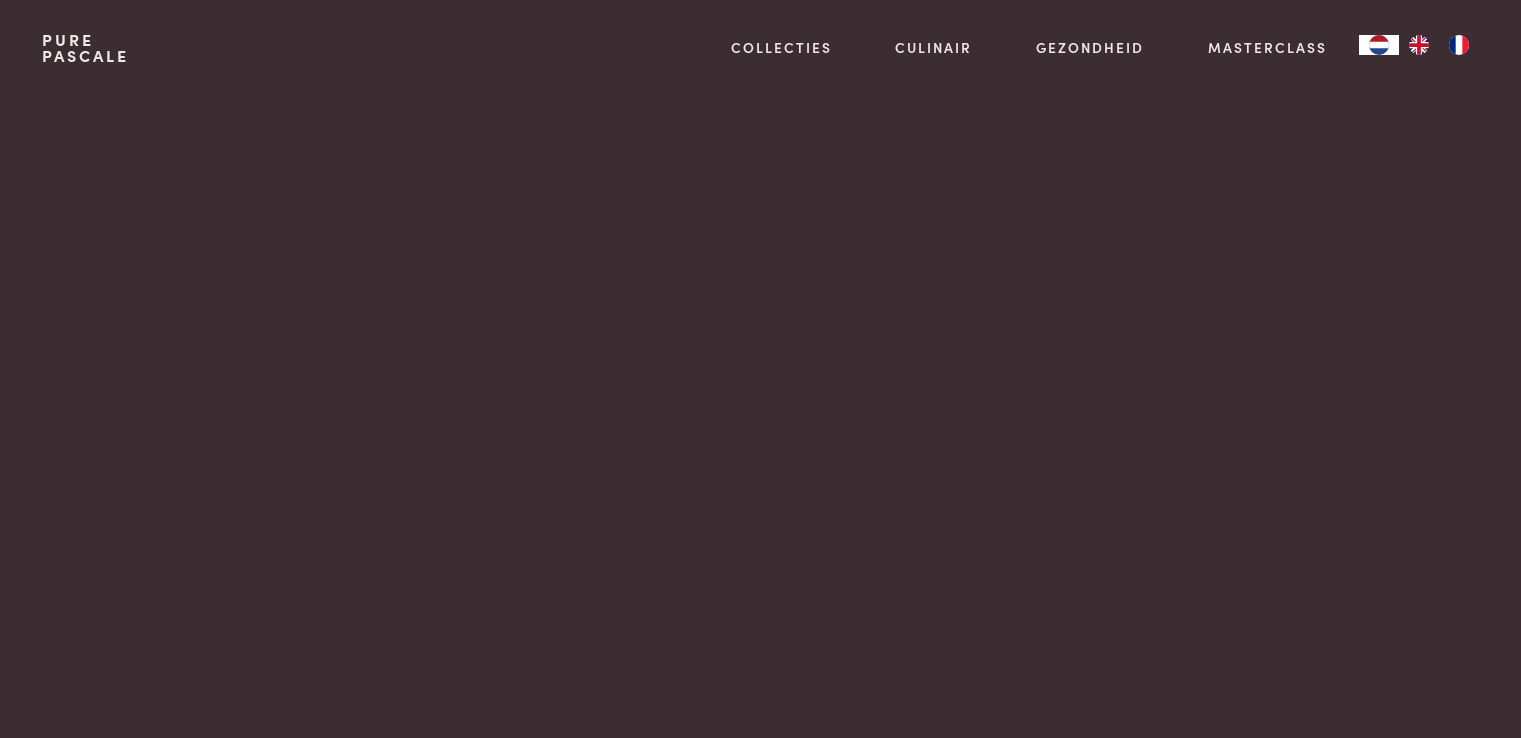 scroll, scrollTop: 0, scrollLeft: 0, axis: both 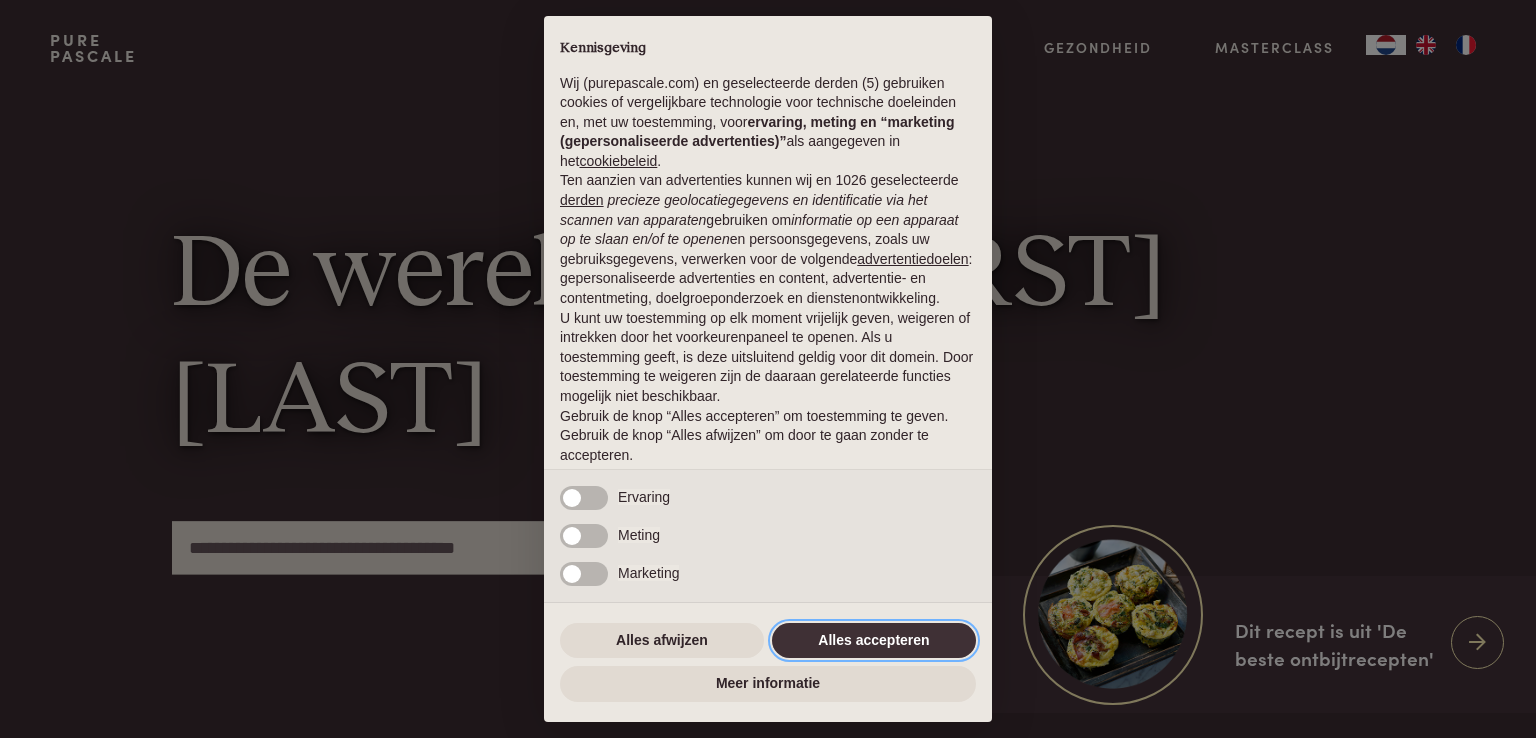 click on "Alles accepteren" at bounding box center [874, 641] 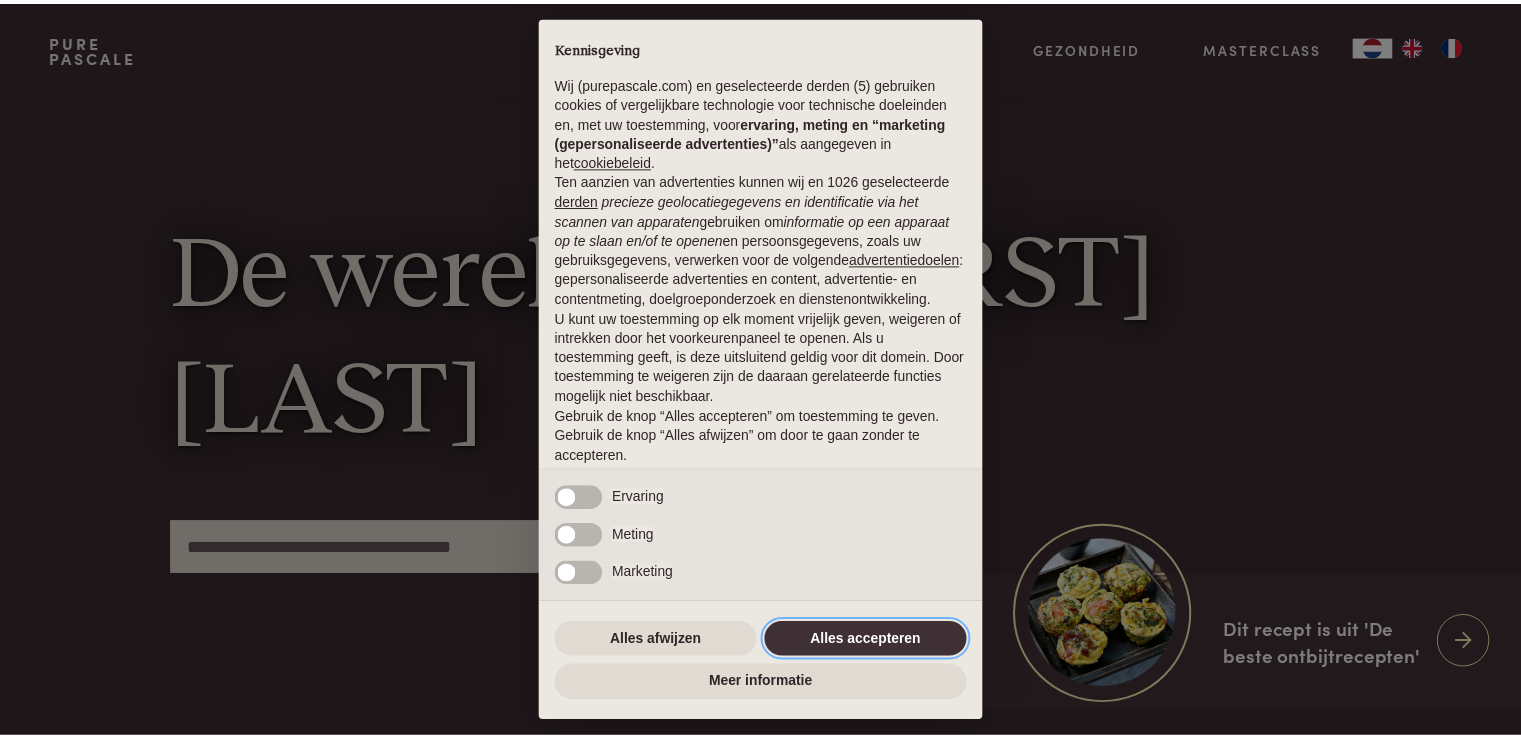 scroll, scrollTop: 66, scrollLeft: 0, axis: vertical 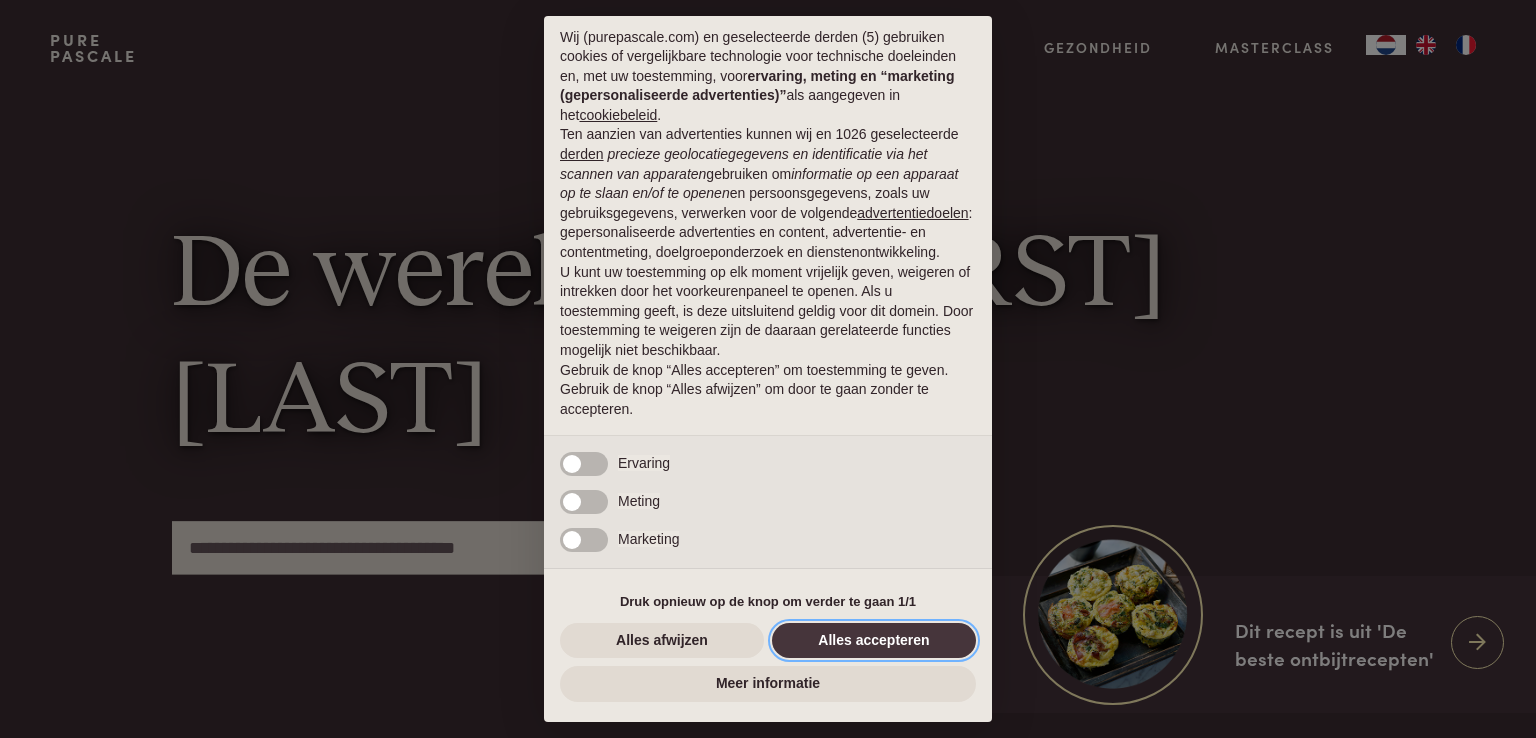 click on "Alles accepteren" at bounding box center (874, 641) 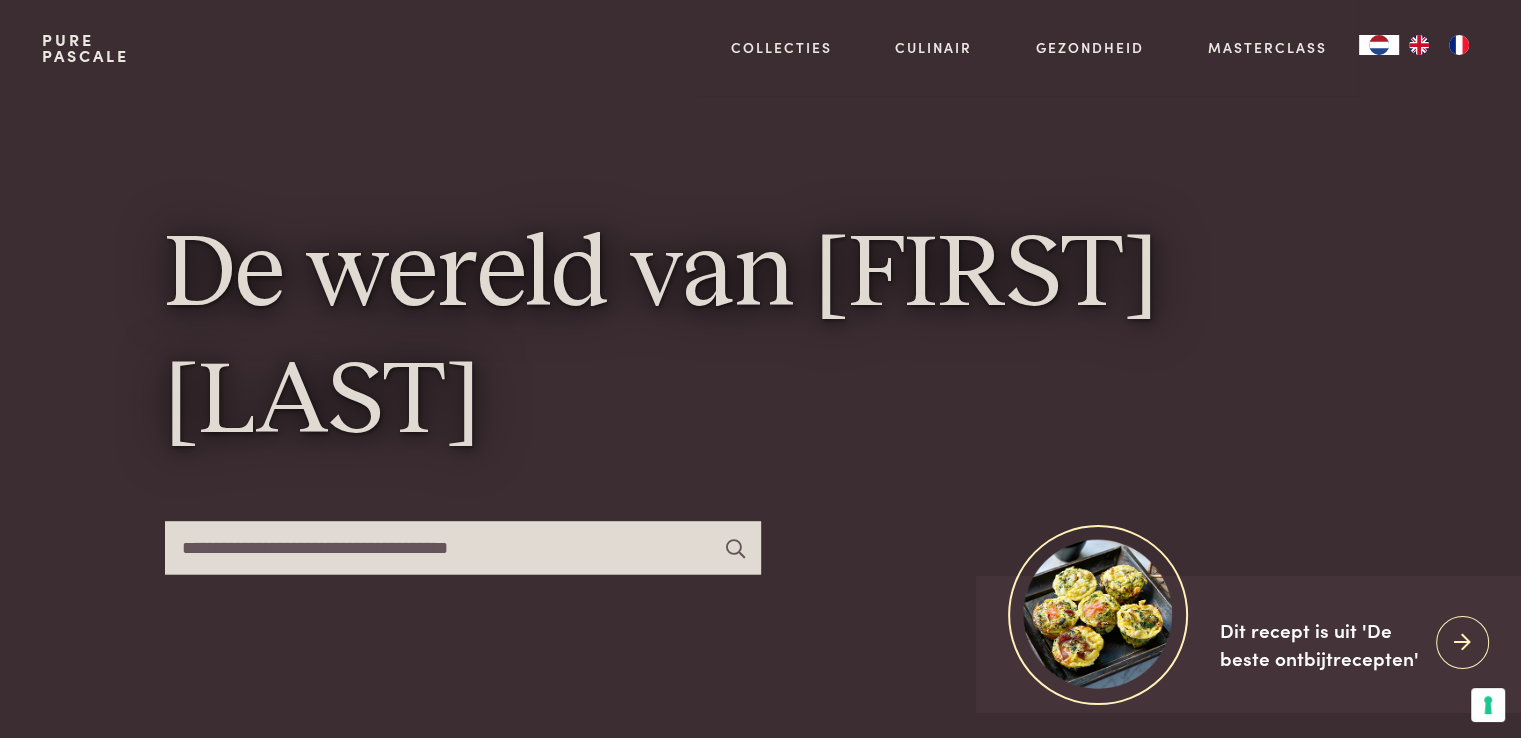 click at bounding box center (463, 547) 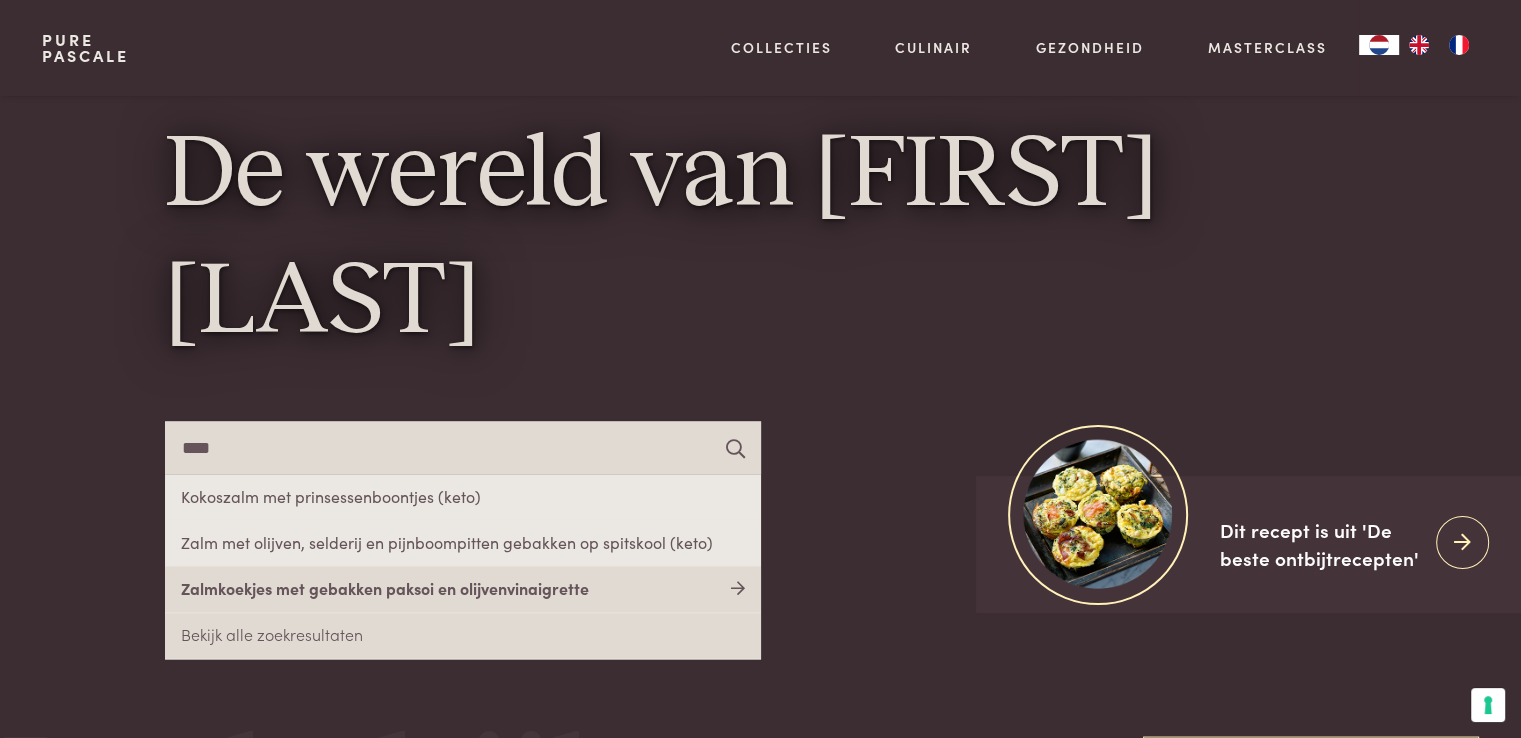 scroll, scrollTop: 200, scrollLeft: 0, axis: vertical 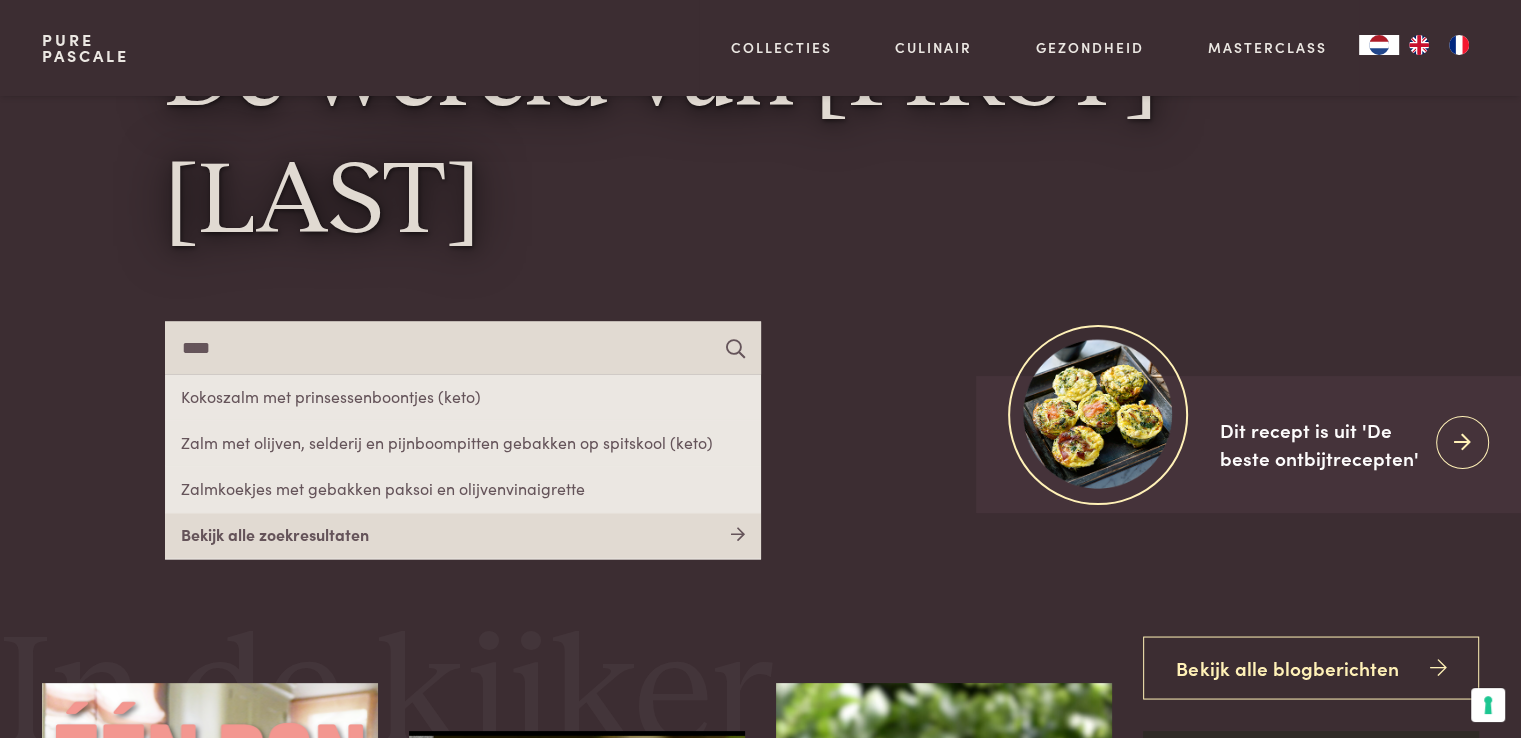 type on "****" 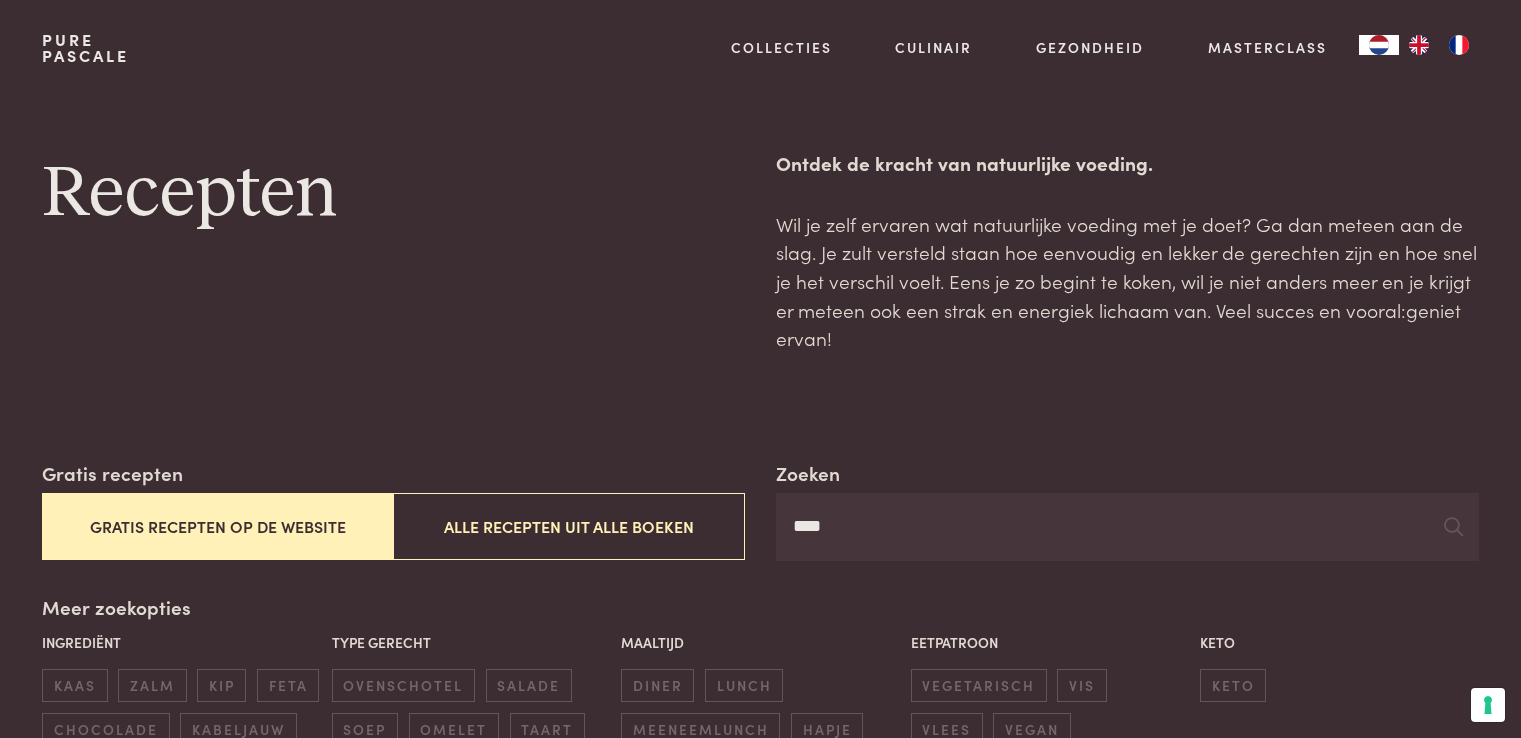 scroll, scrollTop: 0, scrollLeft: 0, axis: both 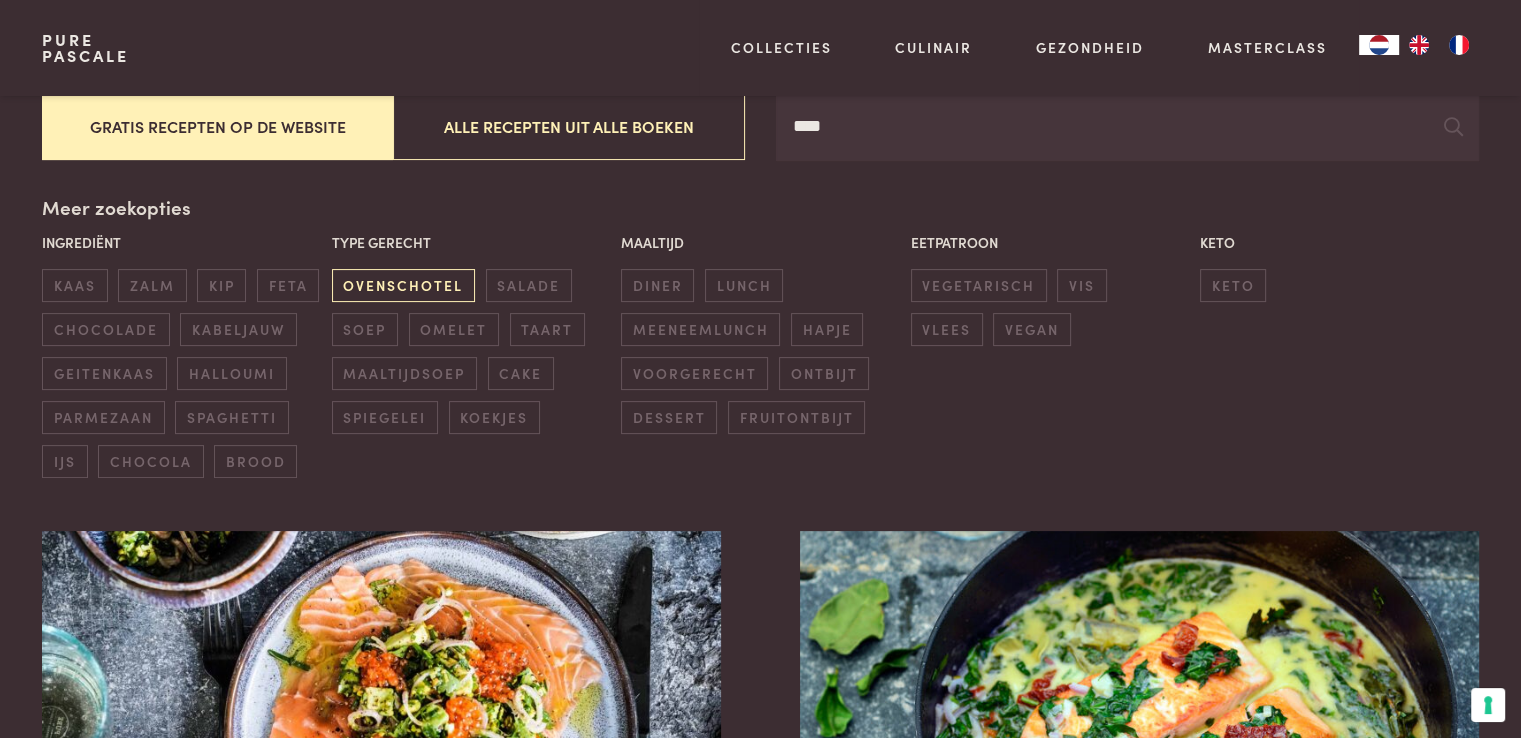 click on "ovenschotel" at bounding box center [403, 285] 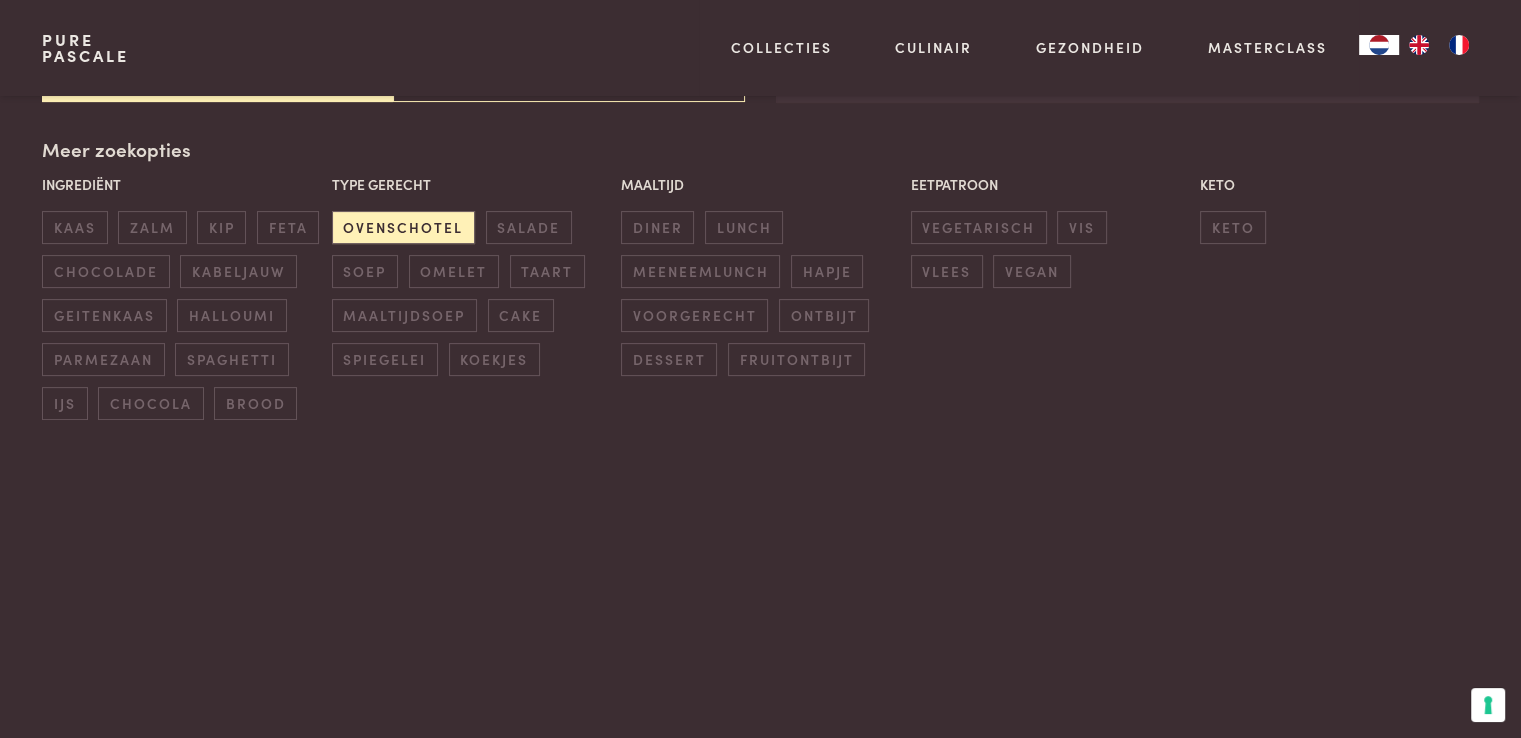 scroll, scrollTop: 459, scrollLeft: 0, axis: vertical 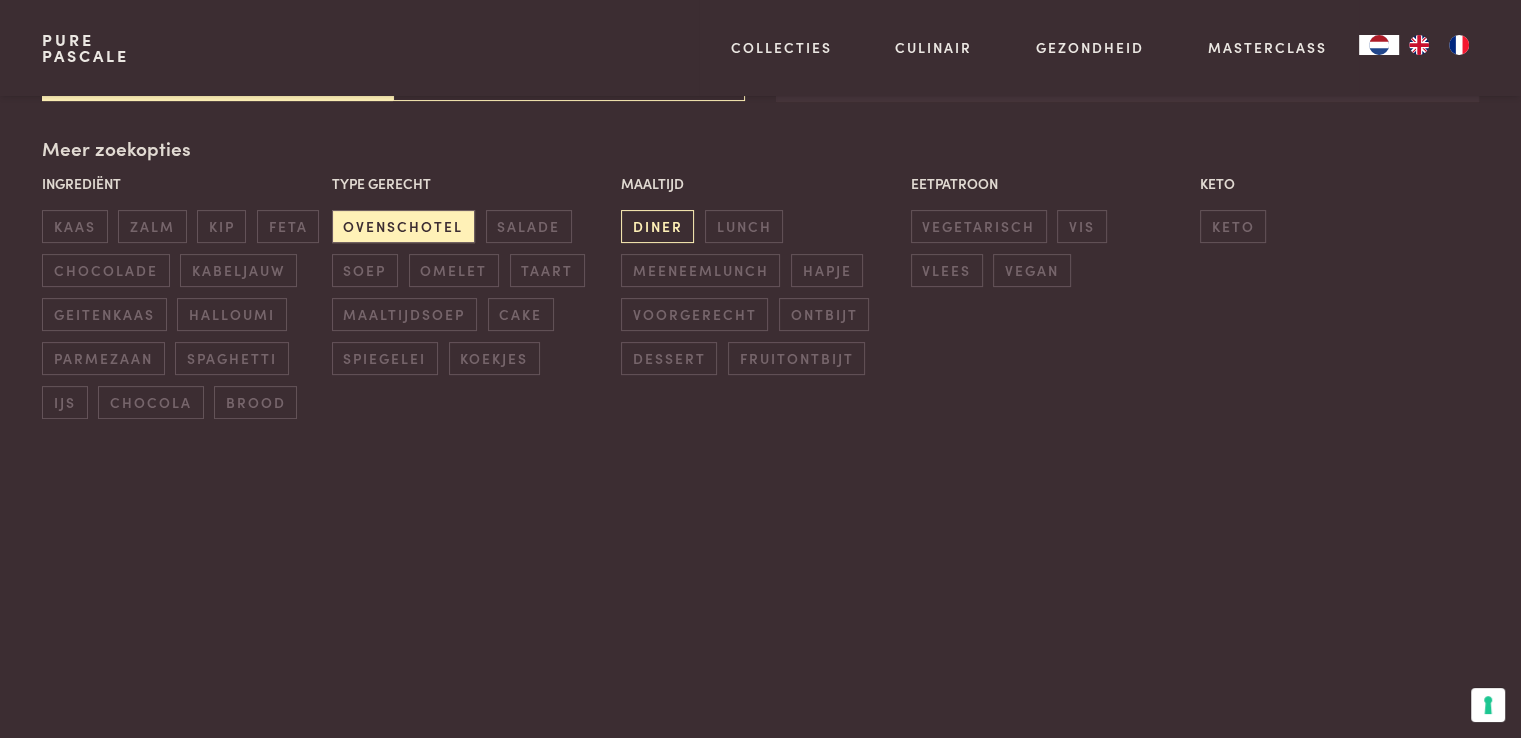 click on "diner" at bounding box center (657, 226) 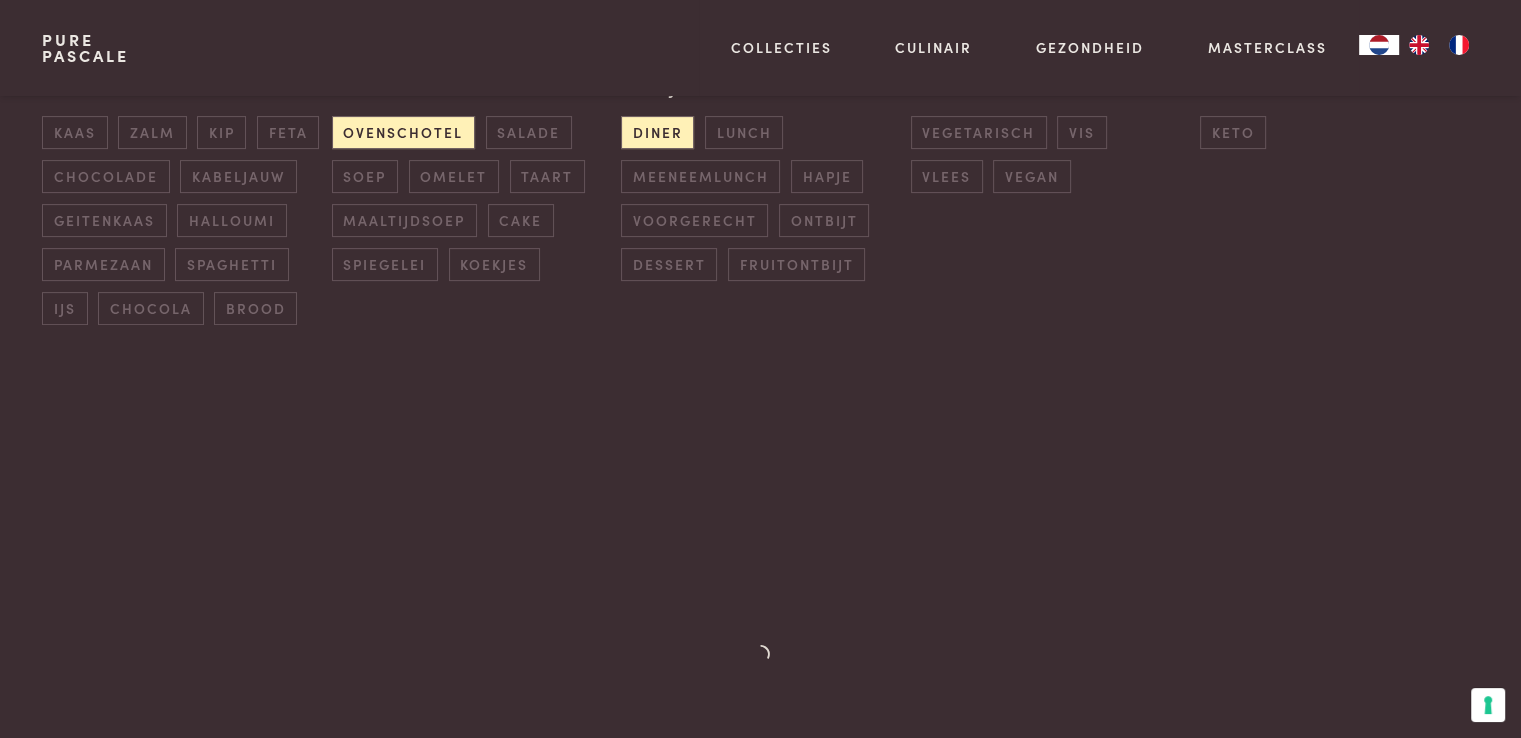 scroll, scrollTop: 759, scrollLeft: 0, axis: vertical 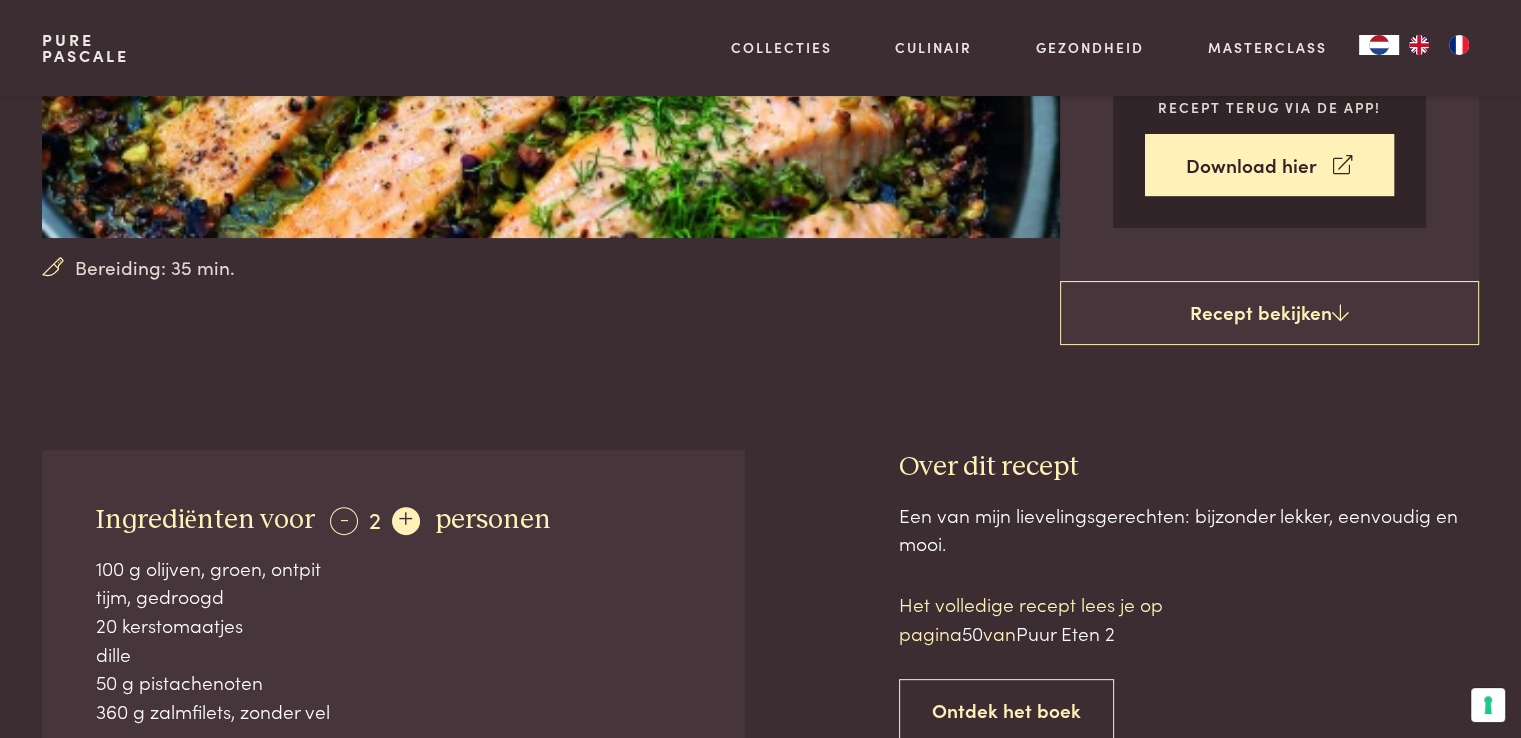 click on "+" at bounding box center (406, 521) 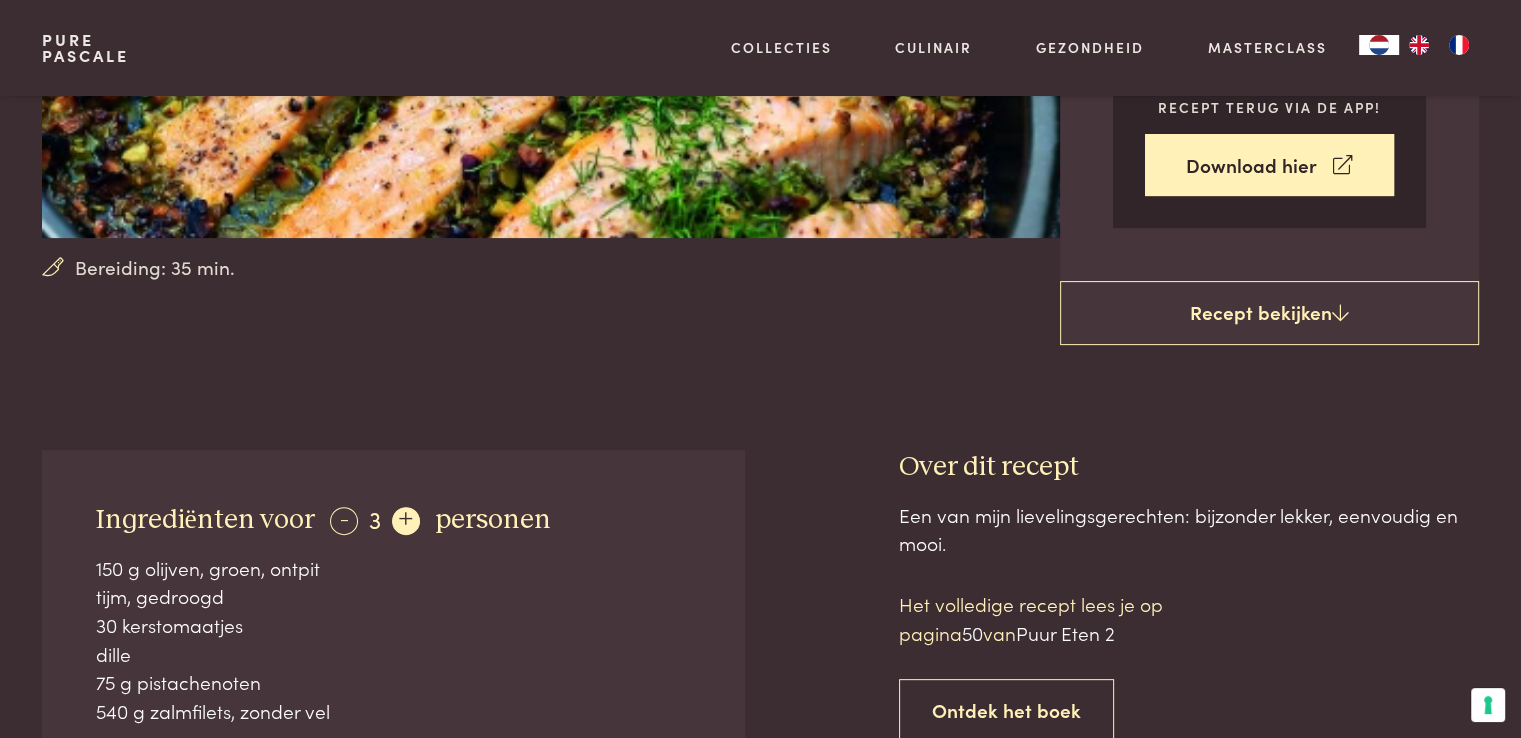 click on "+" at bounding box center [406, 521] 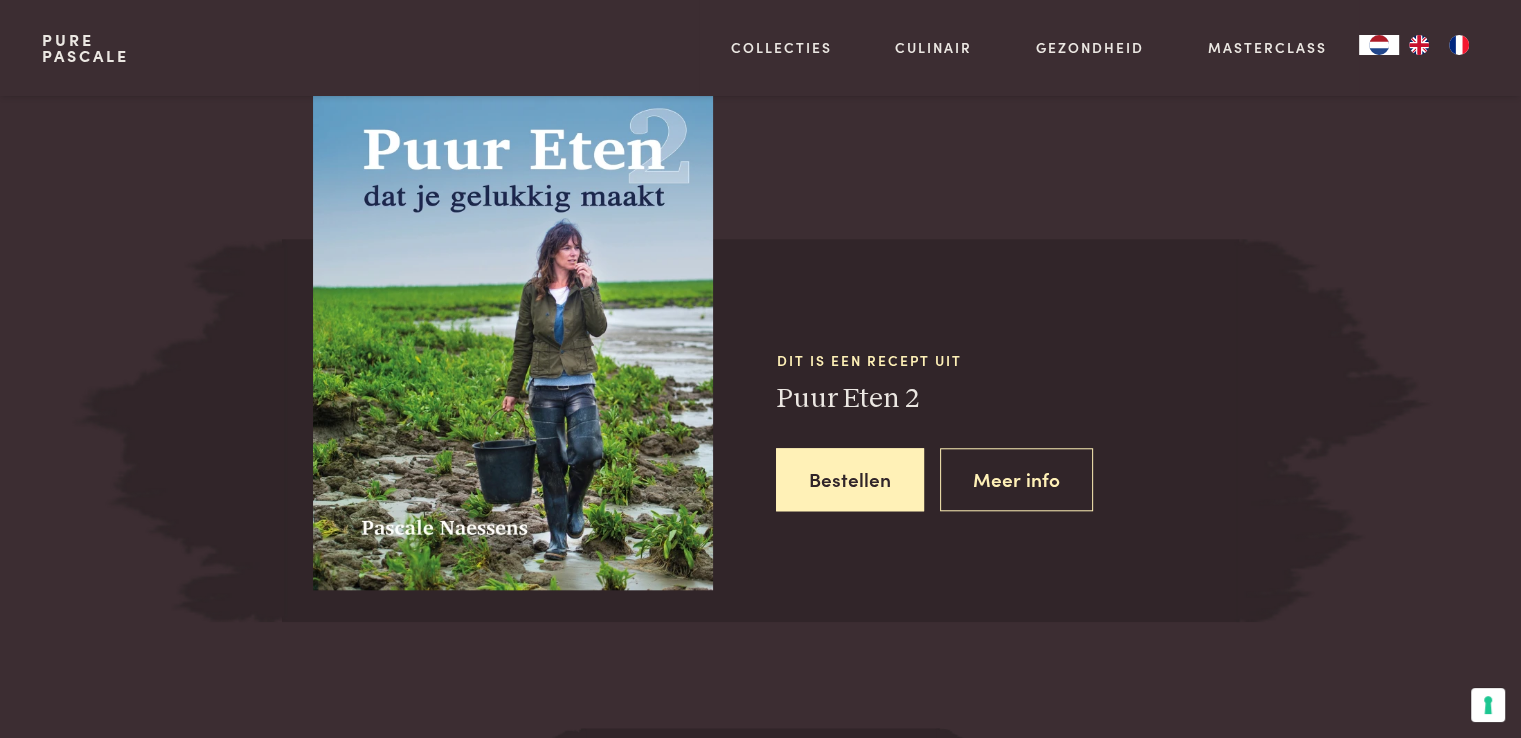 scroll, scrollTop: 2000, scrollLeft: 0, axis: vertical 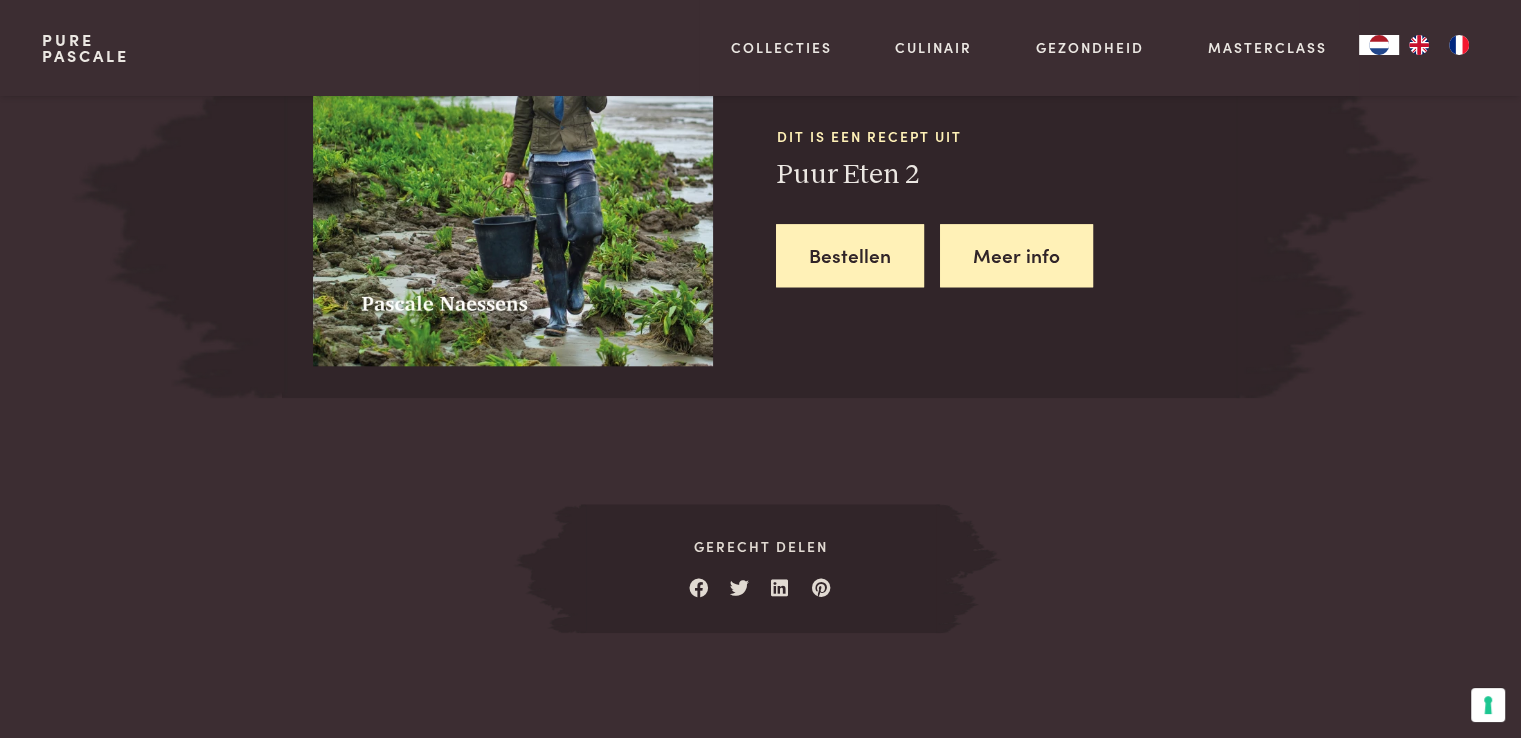 click on "Meer info" at bounding box center (1016, 255) 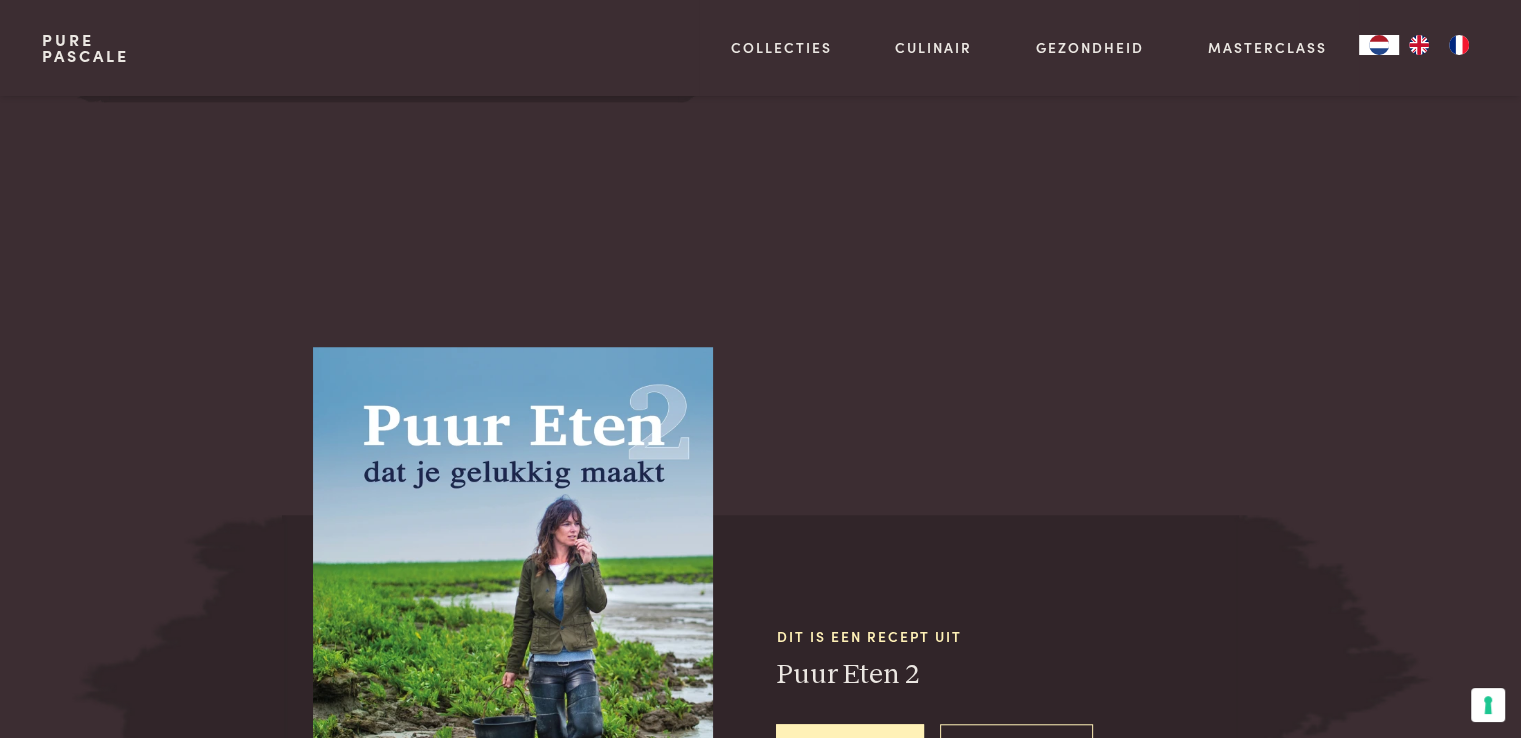 scroll, scrollTop: 1800, scrollLeft: 0, axis: vertical 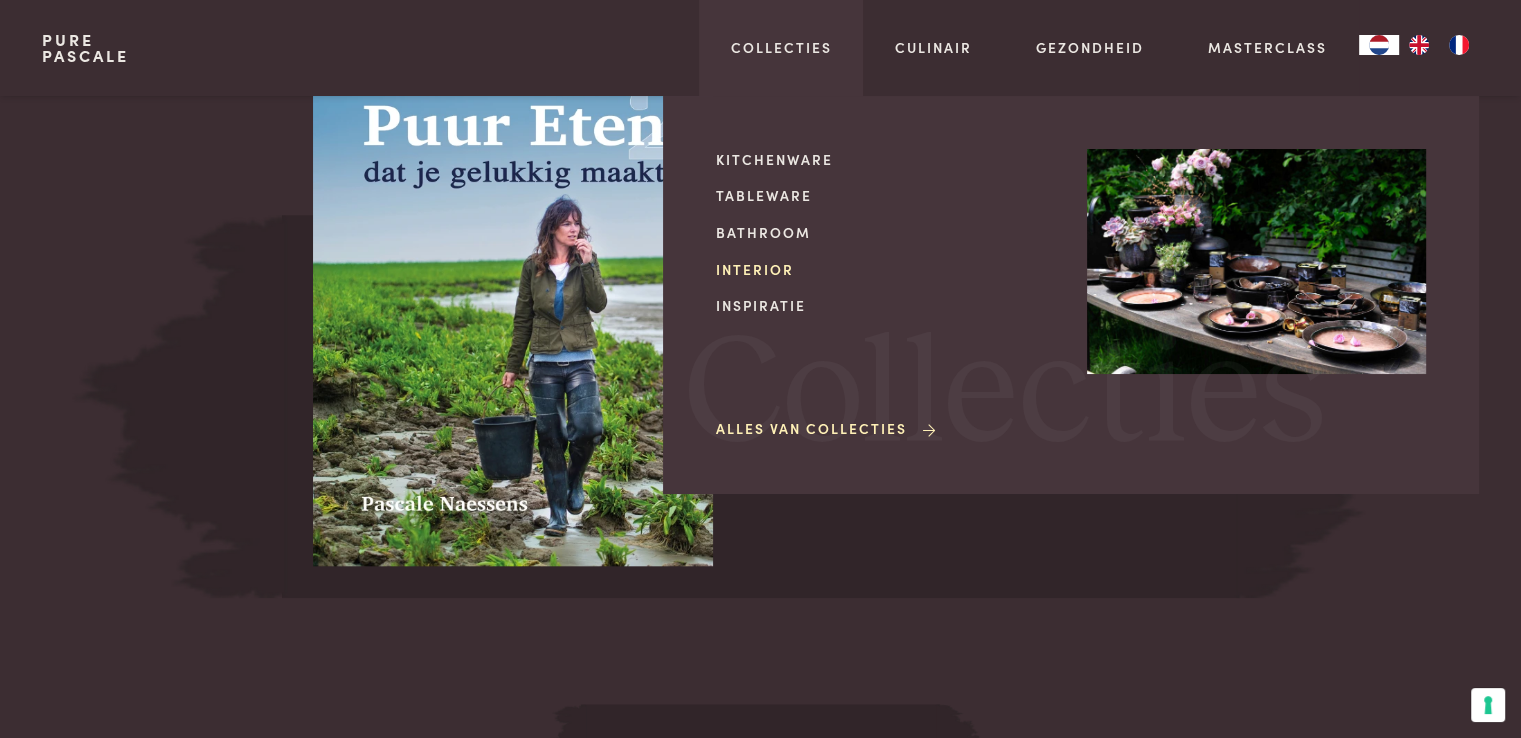 click on "Interior" at bounding box center (885, 269) 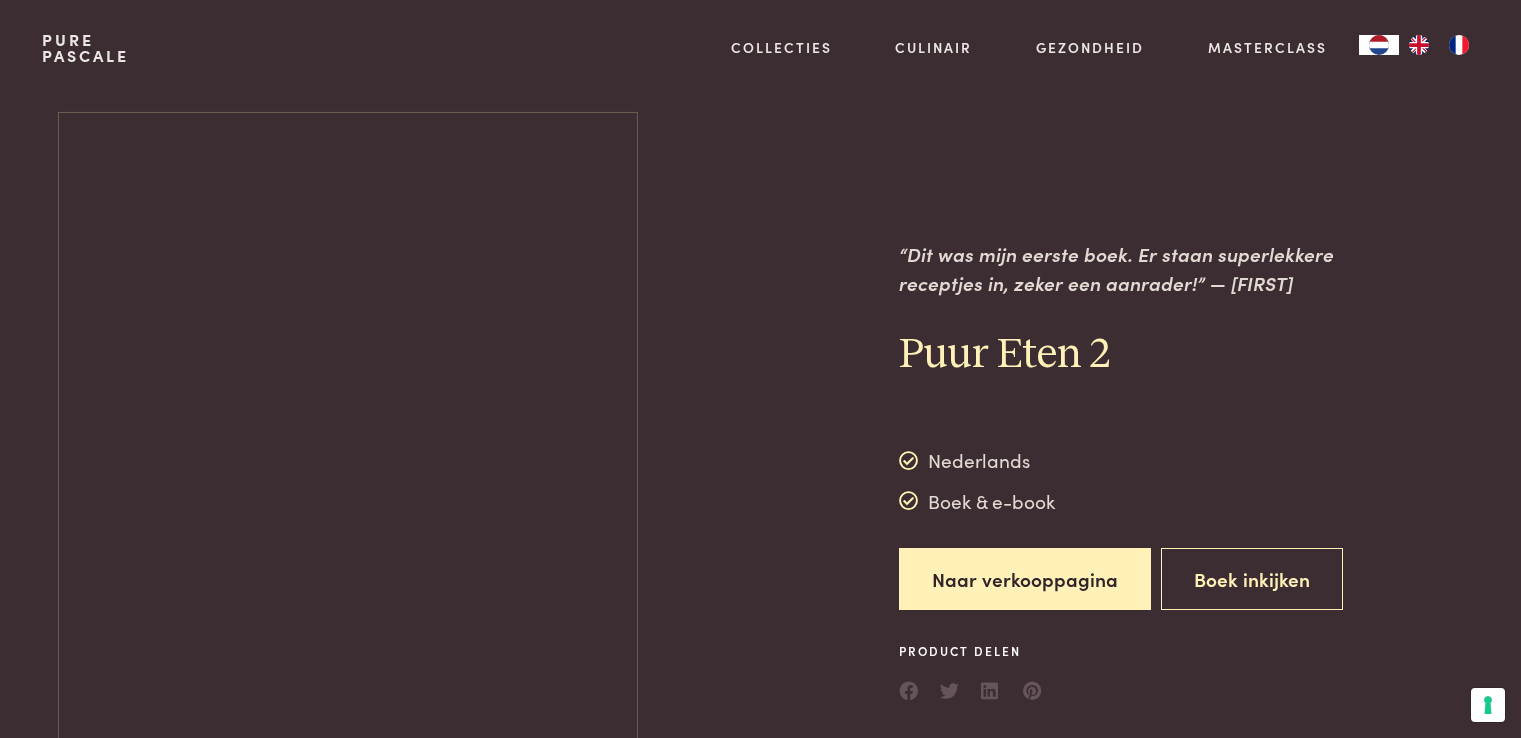 scroll, scrollTop: 0, scrollLeft: 0, axis: both 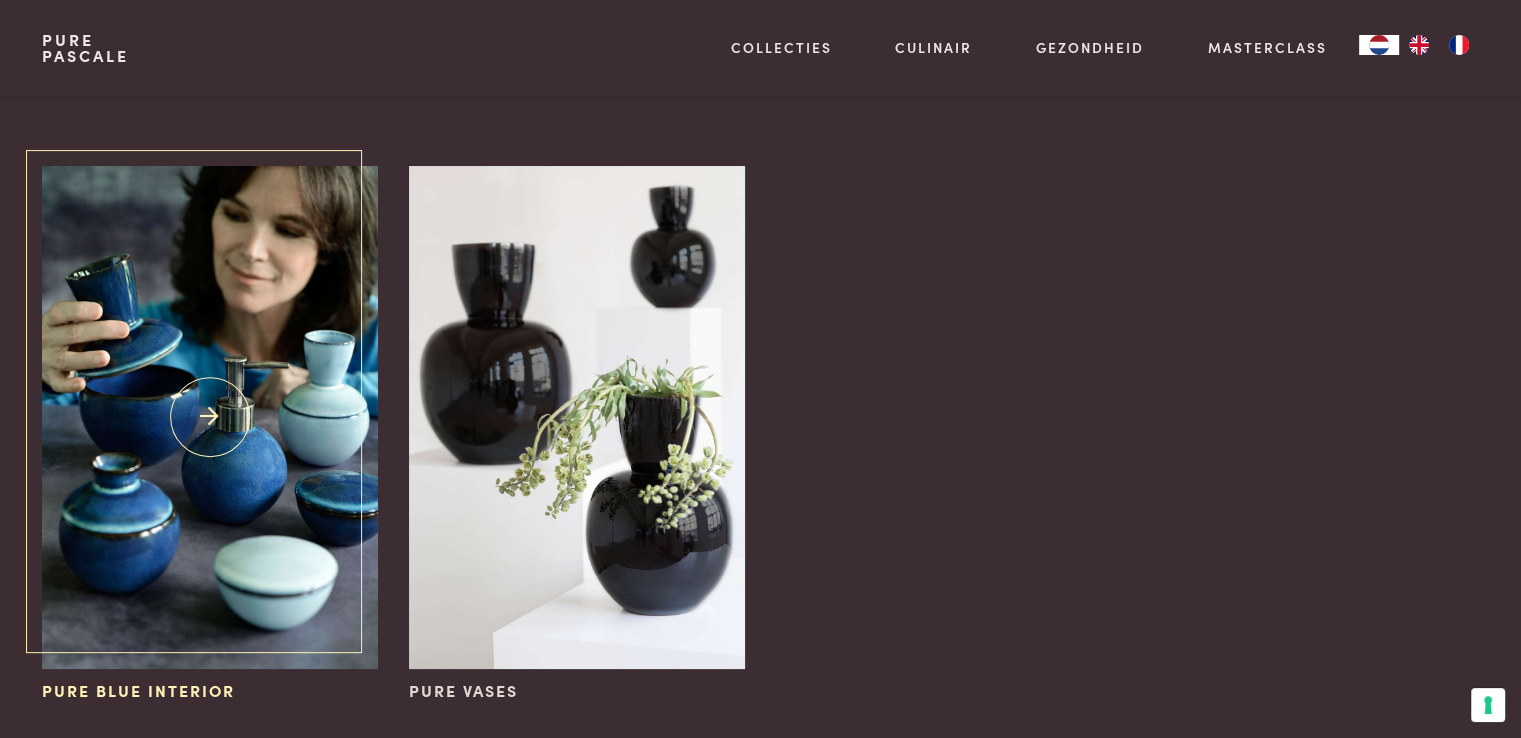 click at bounding box center (209, 417) 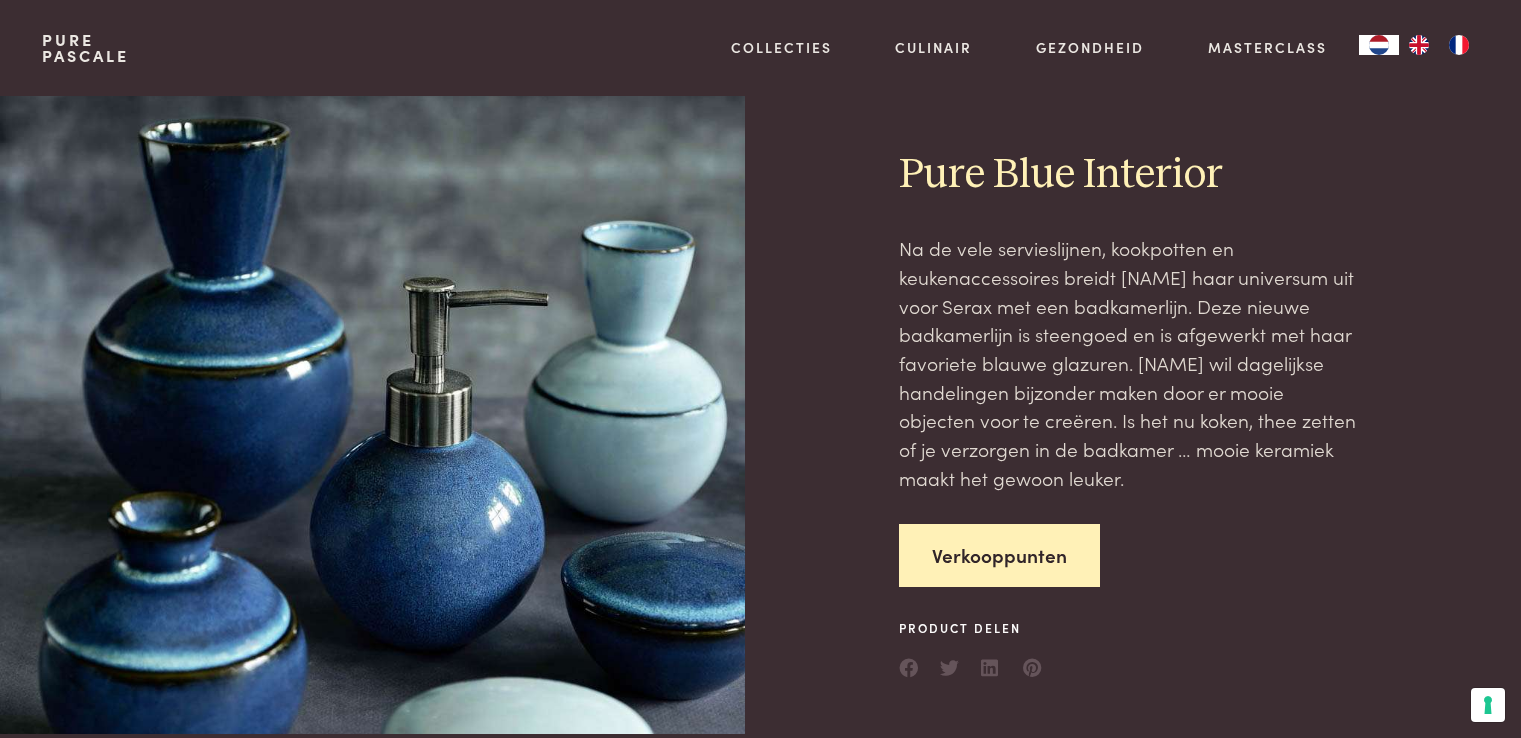 scroll, scrollTop: 0, scrollLeft: 0, axis: both 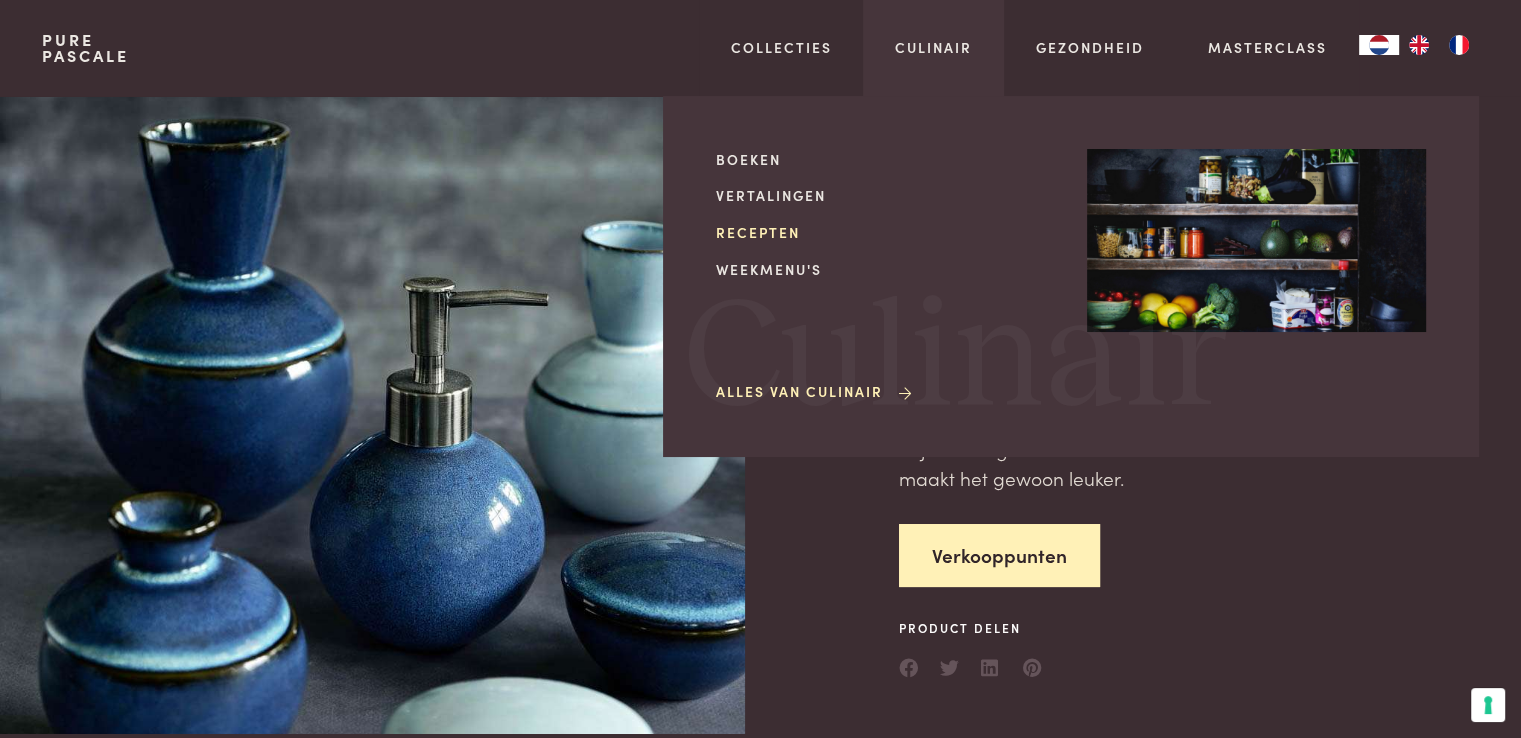 click on "Recepten" at bounding box center (885, 232) 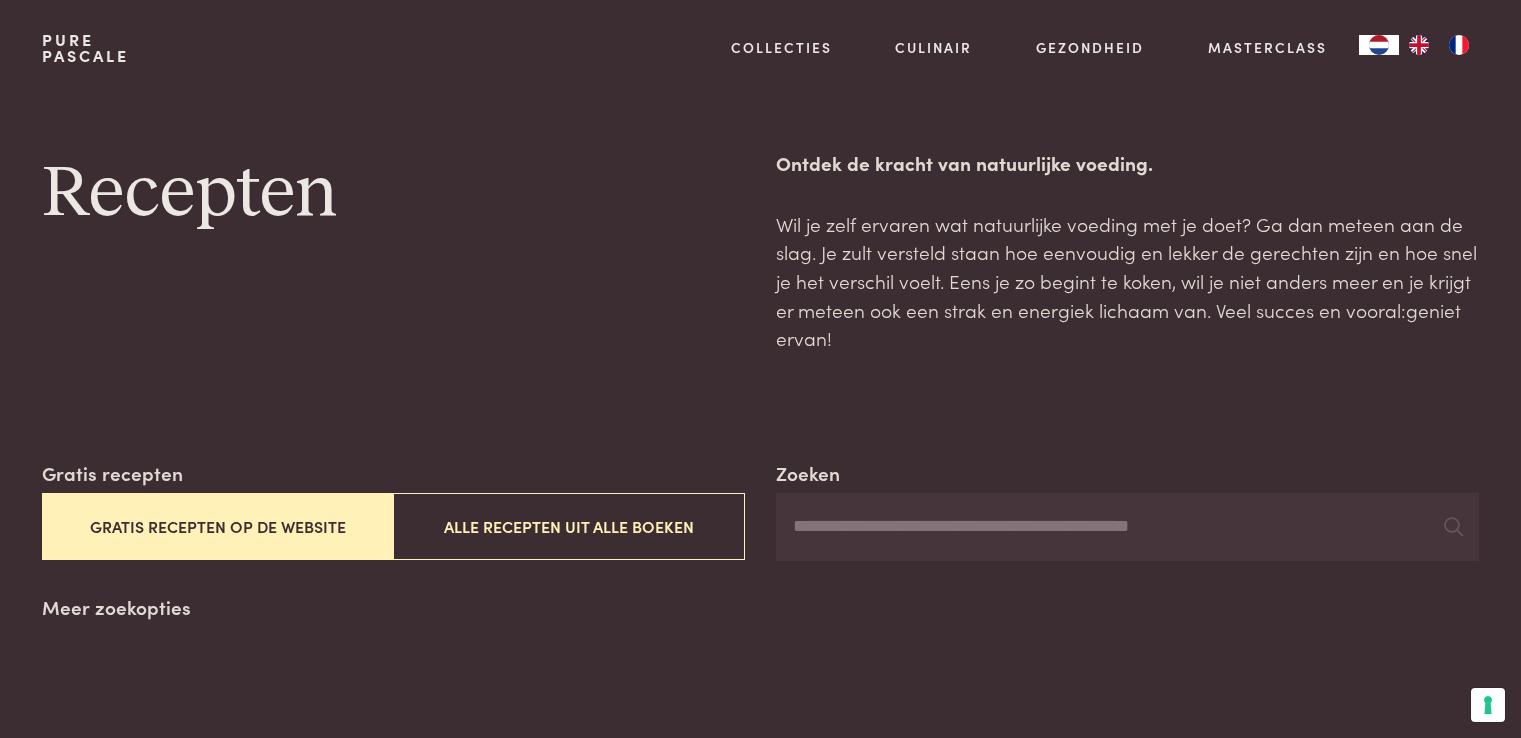 scroll, scrollTop: 0, scrollLeft: 0, axis: both 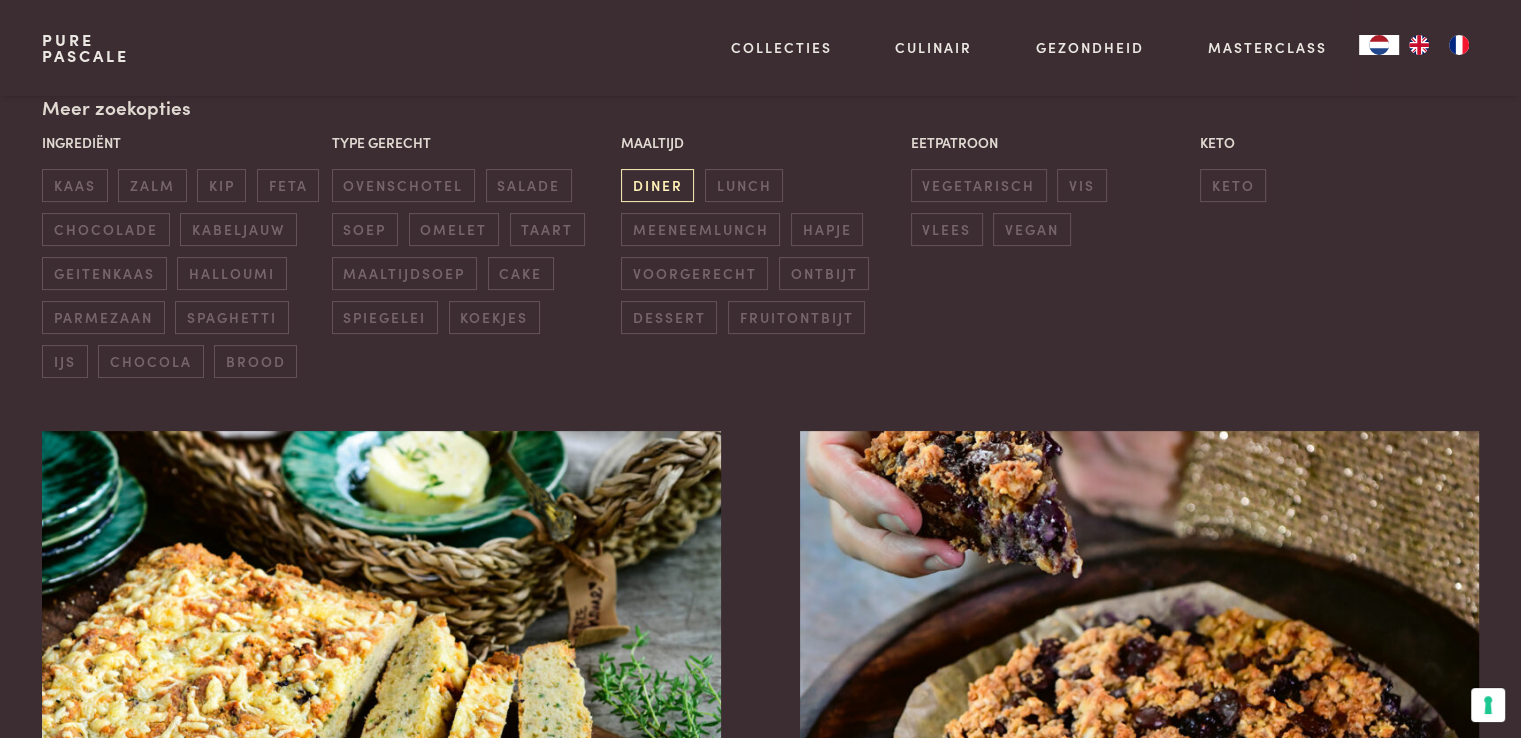 click on "diner" at bounding box center [657, 185] 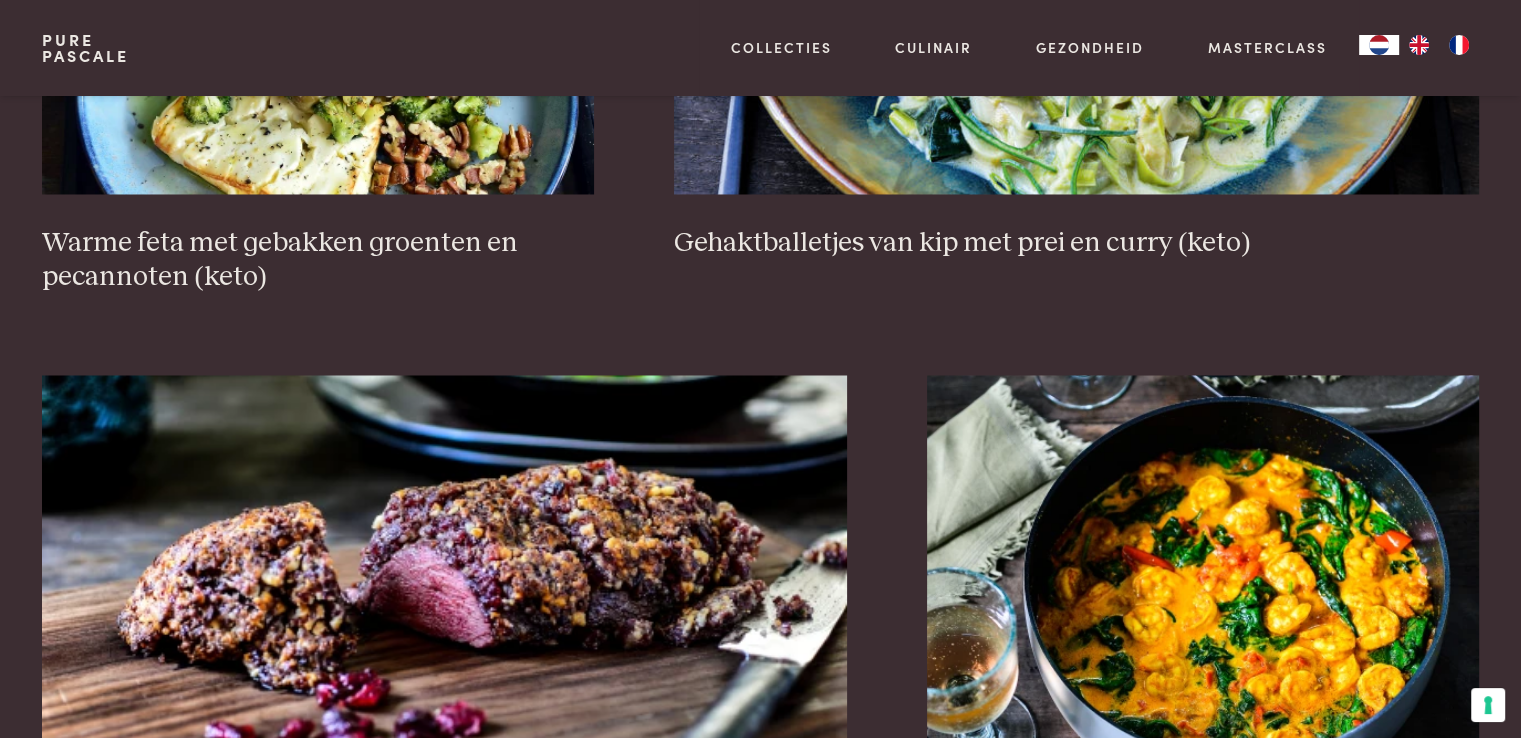 scroll, scrollTop: 3159, scrollLeft: 0, axis: vertical 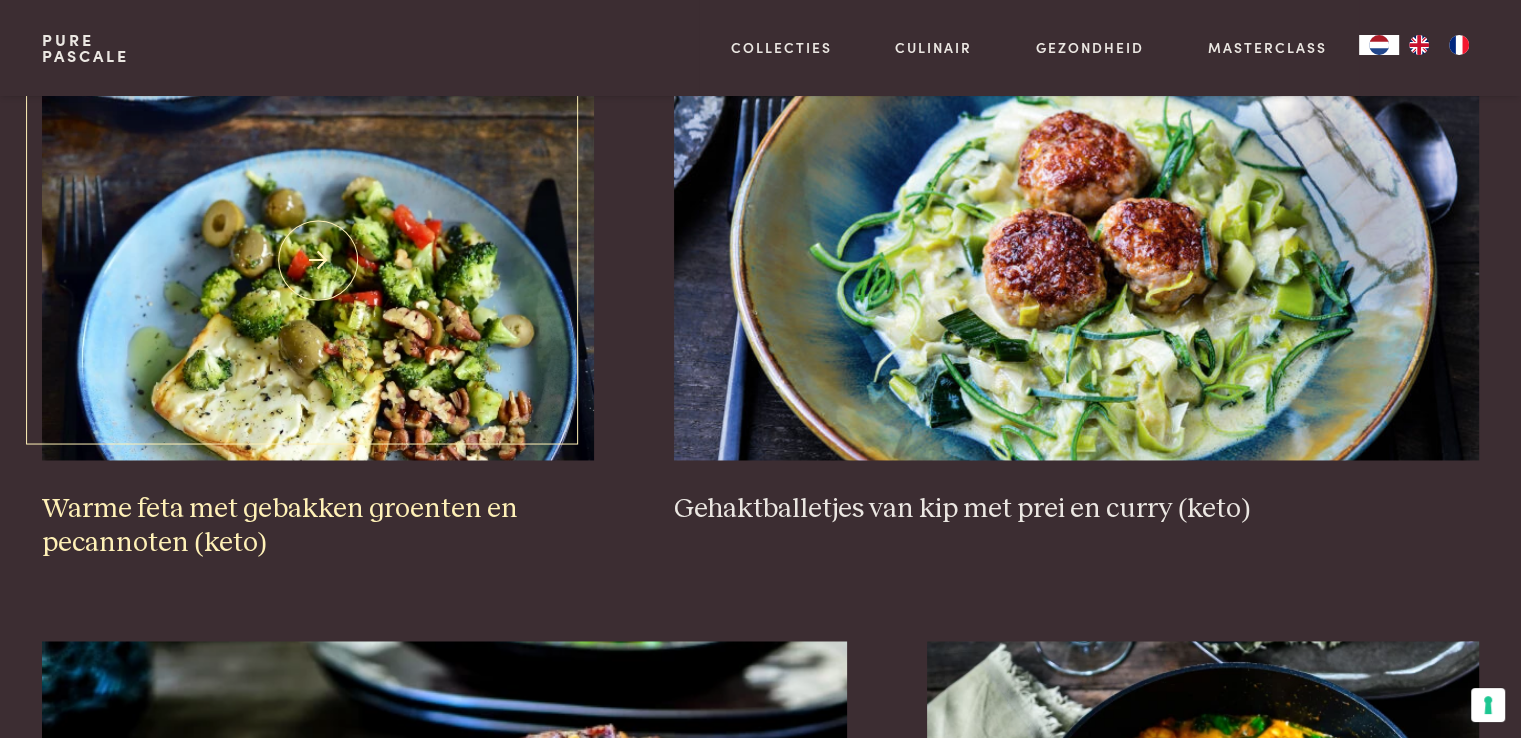 click on "Warme feta met gebakken groenten en pecannoten (keto)" at bounding box center (318, 526) 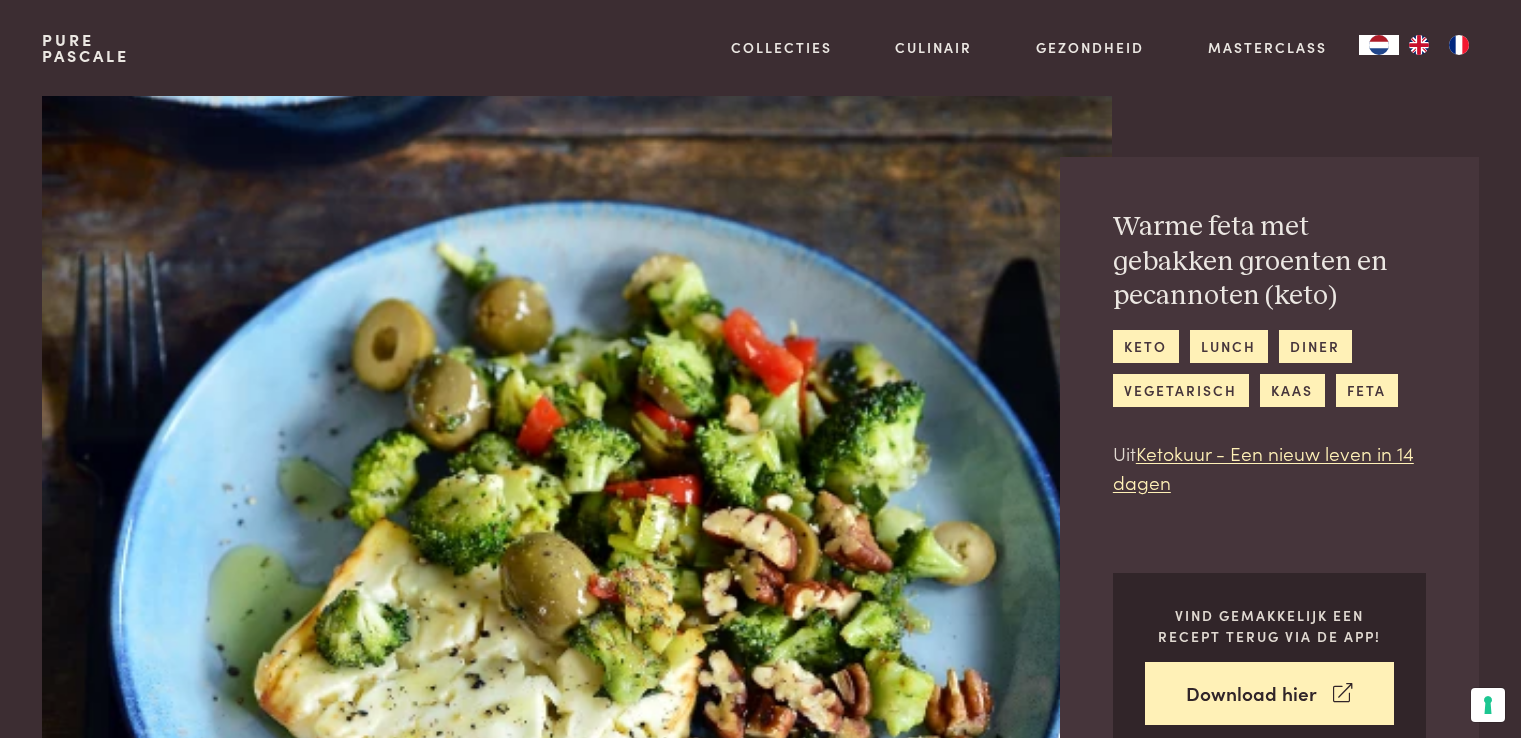 scroll, scrollTop: 0, scrollLeft: 0, axis: both 